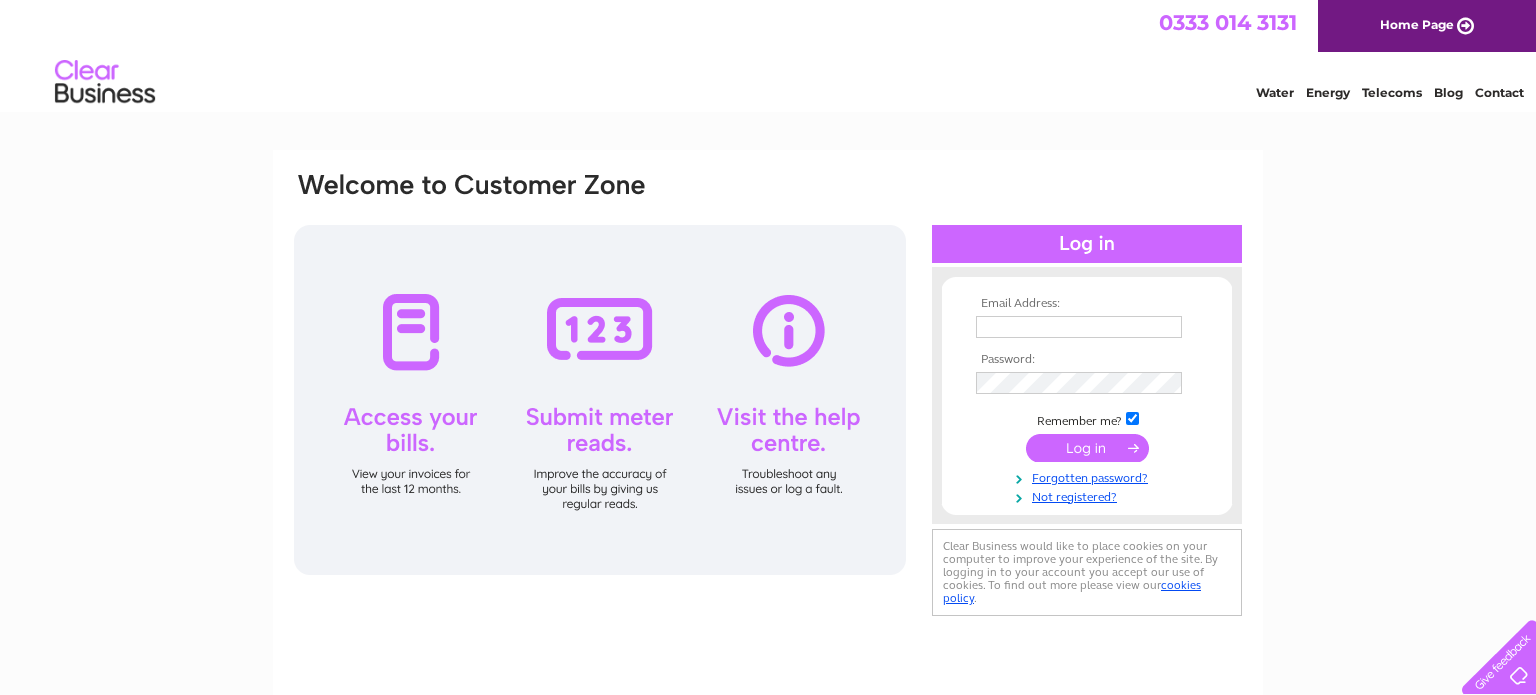 scroll, scrollTop: 0, scrollLeft: 0, axis: both 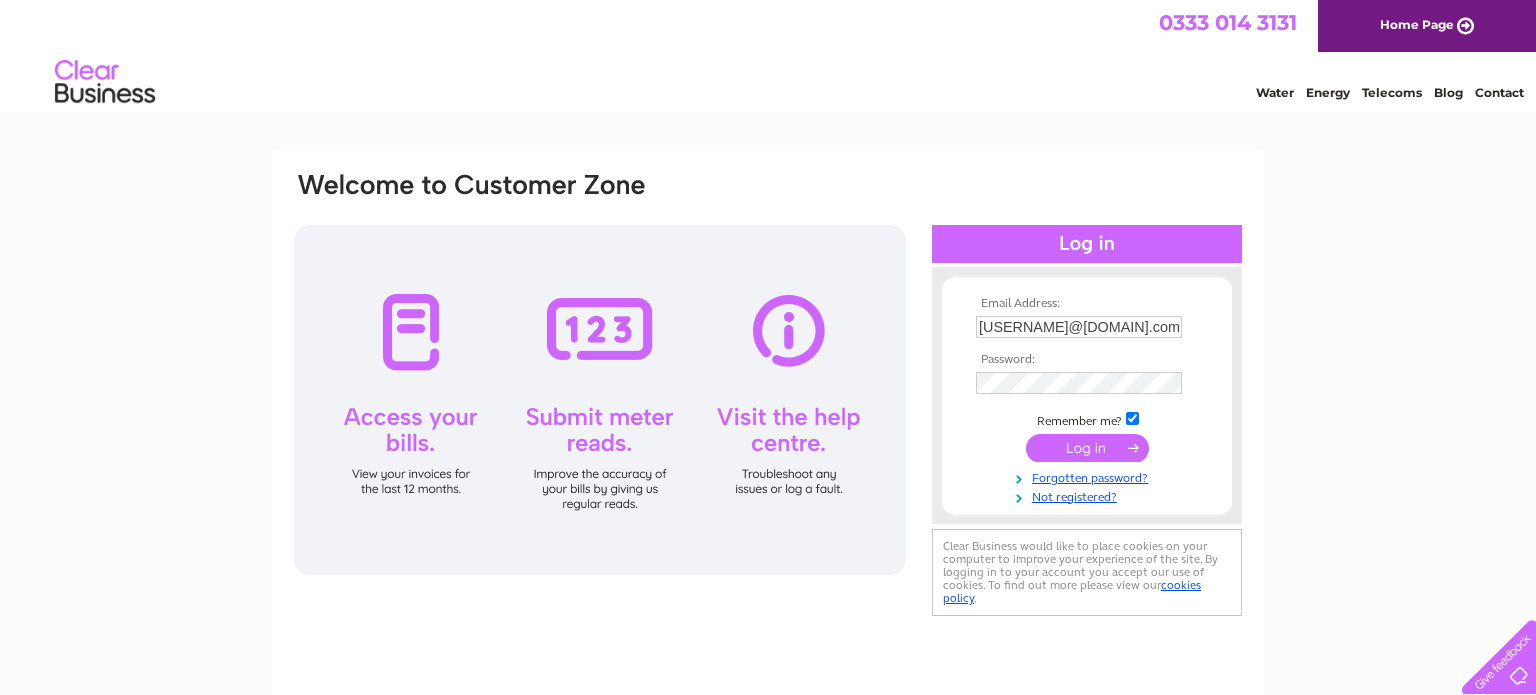click at bounding box center [1087, 448] 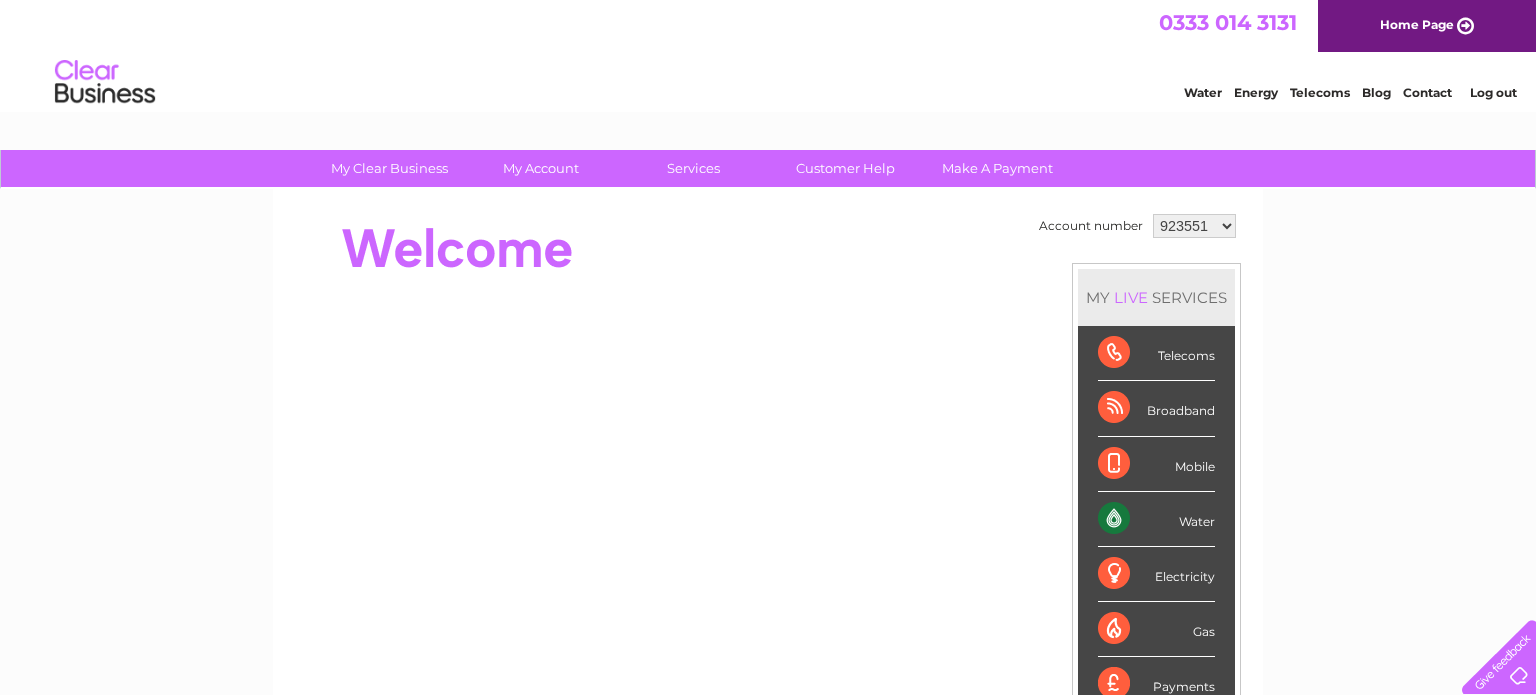scroll, scrollTop: 0, scrollLeft: 0, axis: both 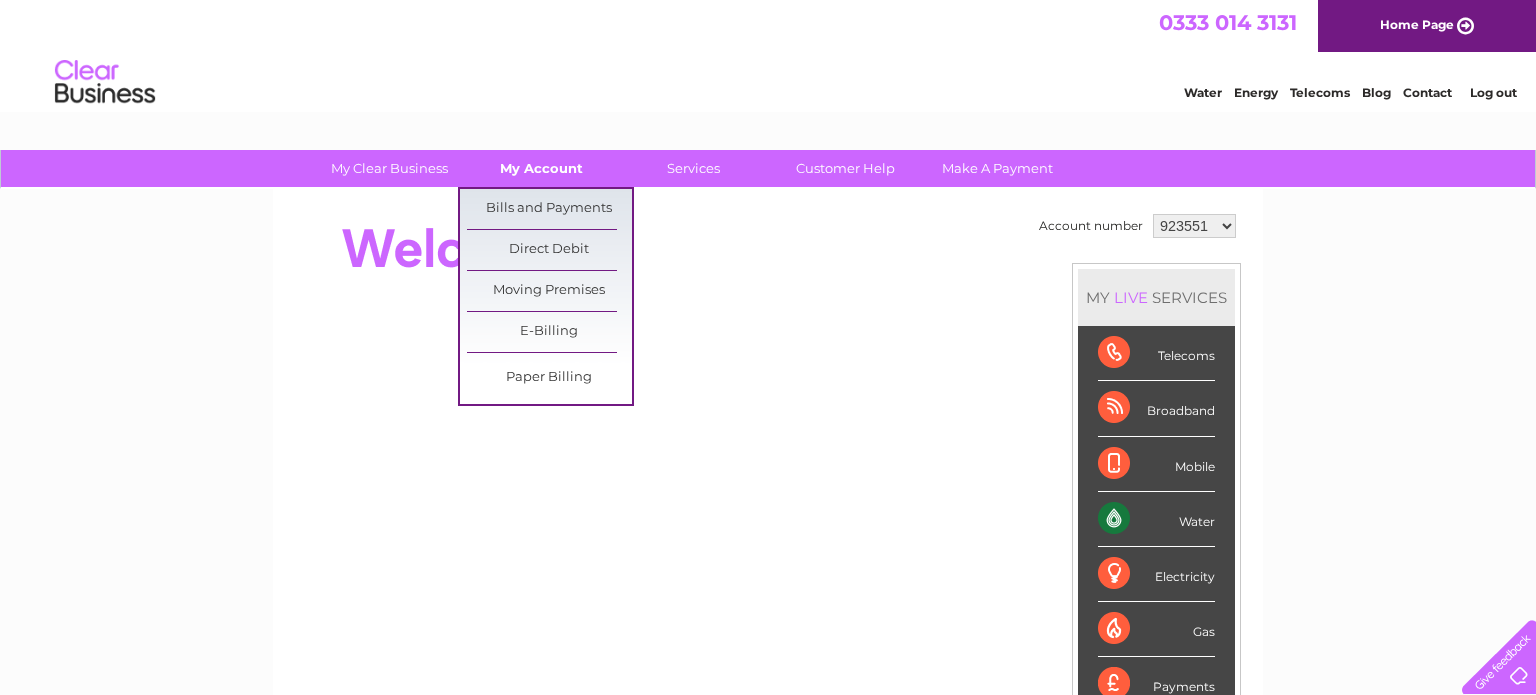 click on "My Account" at bounding box center [541, 168] 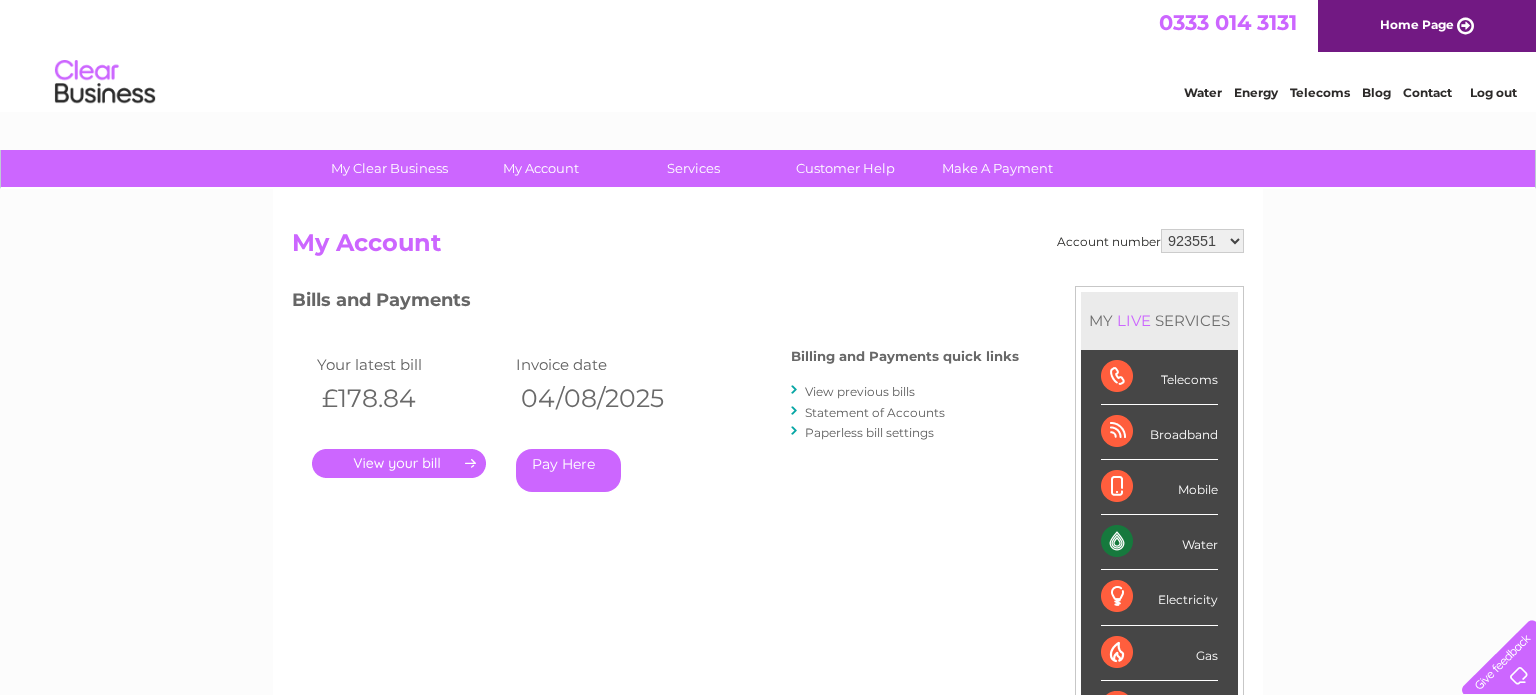 scroll, scrollTop: 0, scrollLeft: 0, axis: both 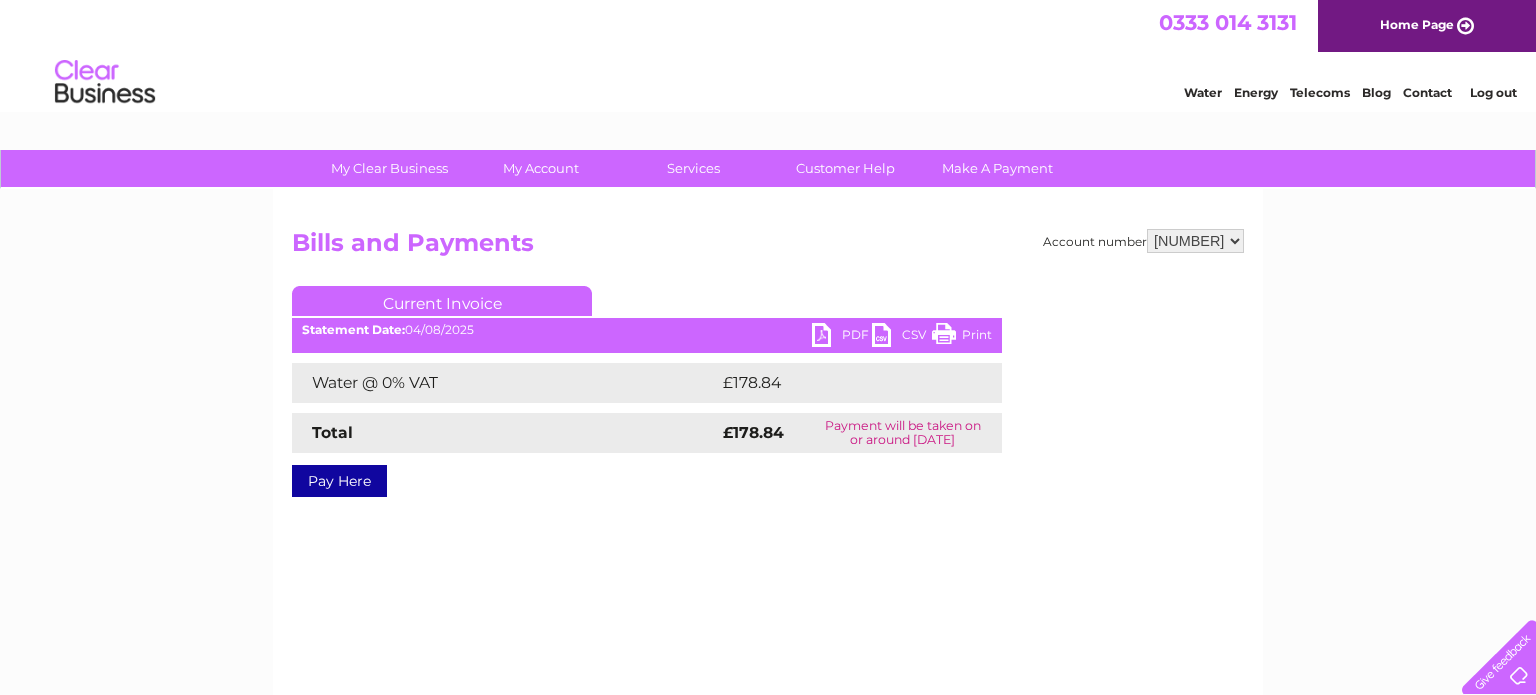 click on "PDF" at bounding box center [842, 337] 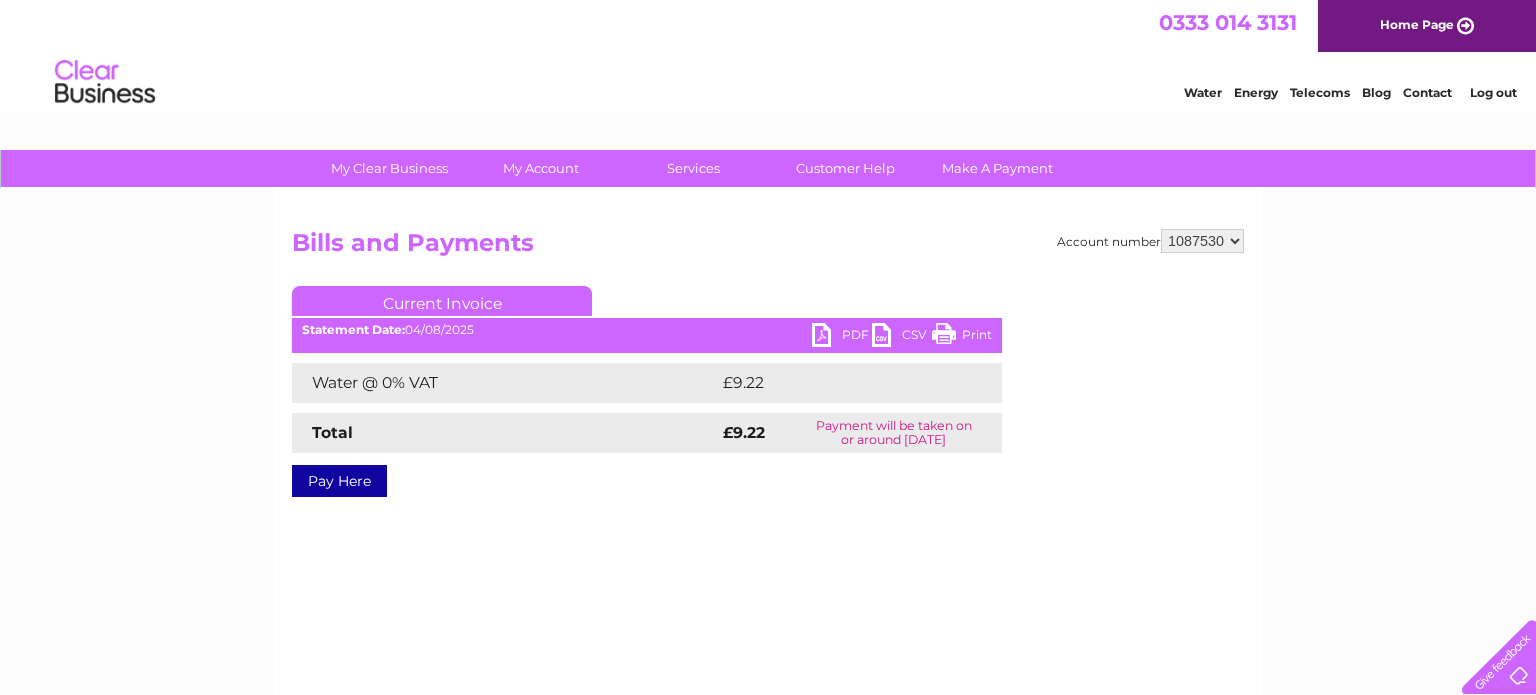 scroll, scrollTop: 0, scrollLeft: 0, axis: both 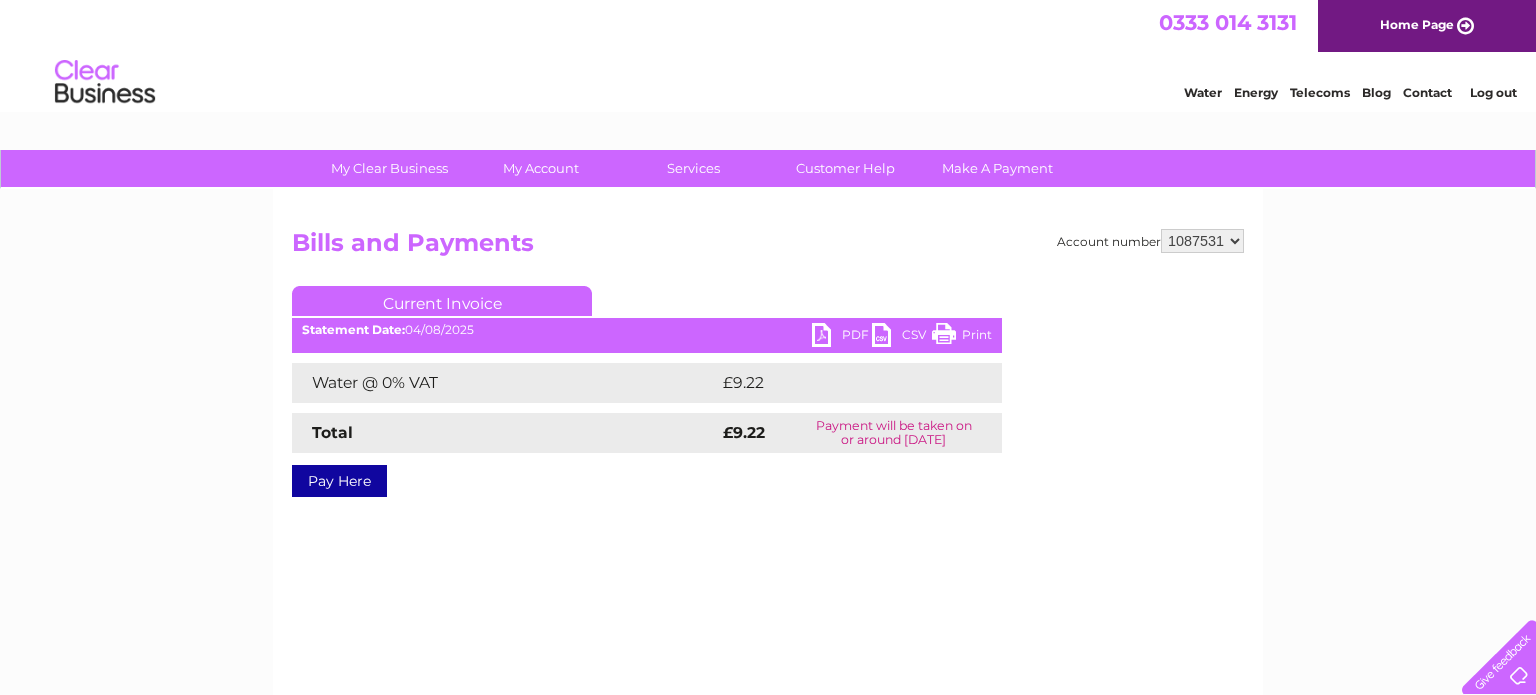 click on "923551
1087530
1087531
1087532
1112846
1112848
1128639
1144682" at bounding box center [1202, 241] 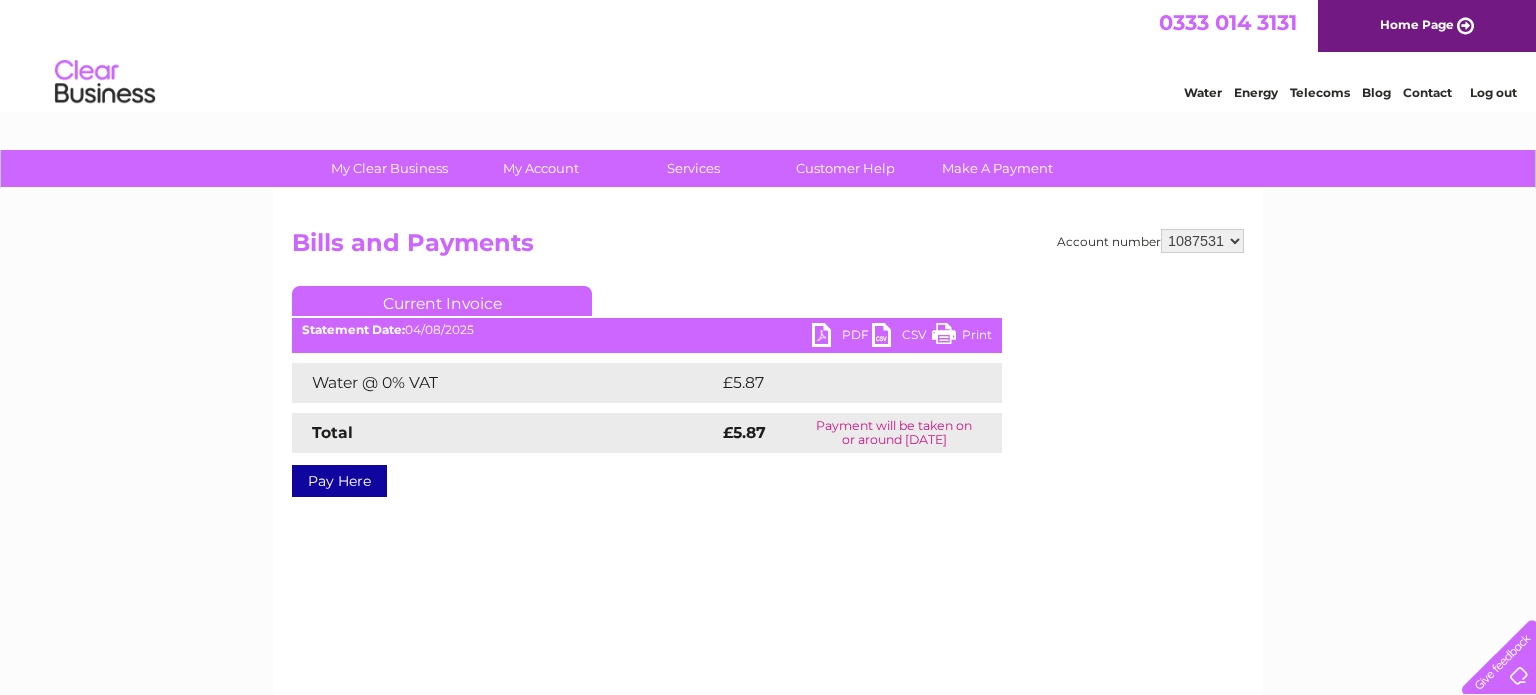 scroll, scrollTop: 0, scrollLeft: 0, axis: both 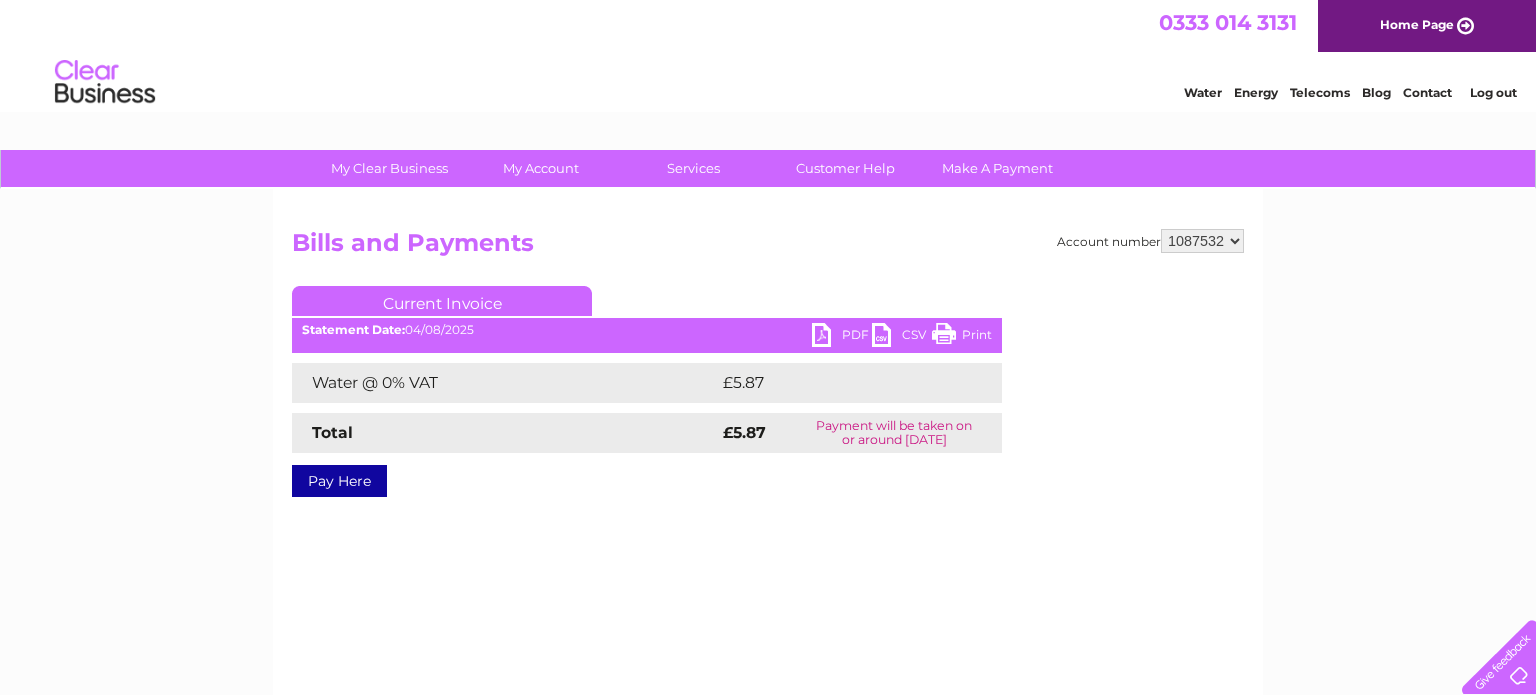 click on "923551
1087530
1087531
1087532
1112846
1112848
1128639
1144682" at bounding box center [1202, 241] 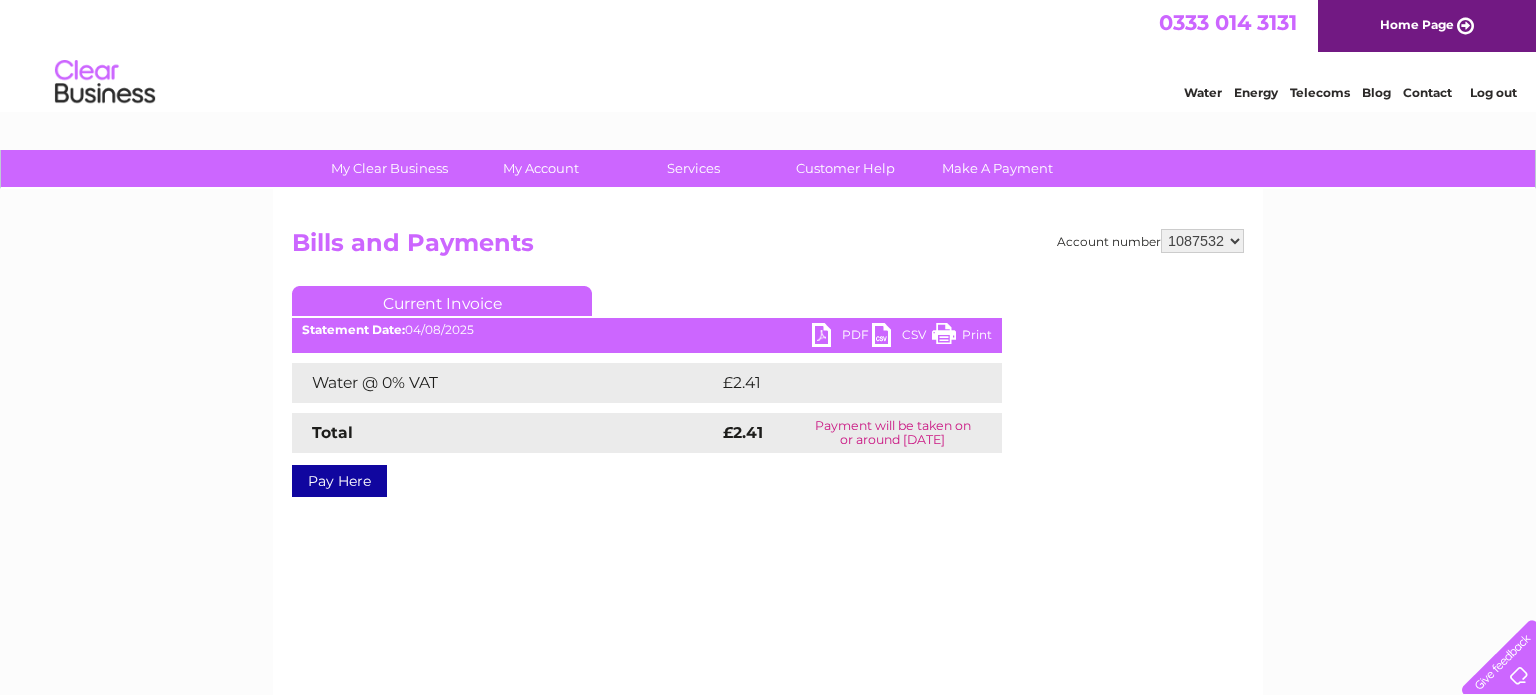 scroll, scrollTop: 0, scrollLeft: 0, axis: both 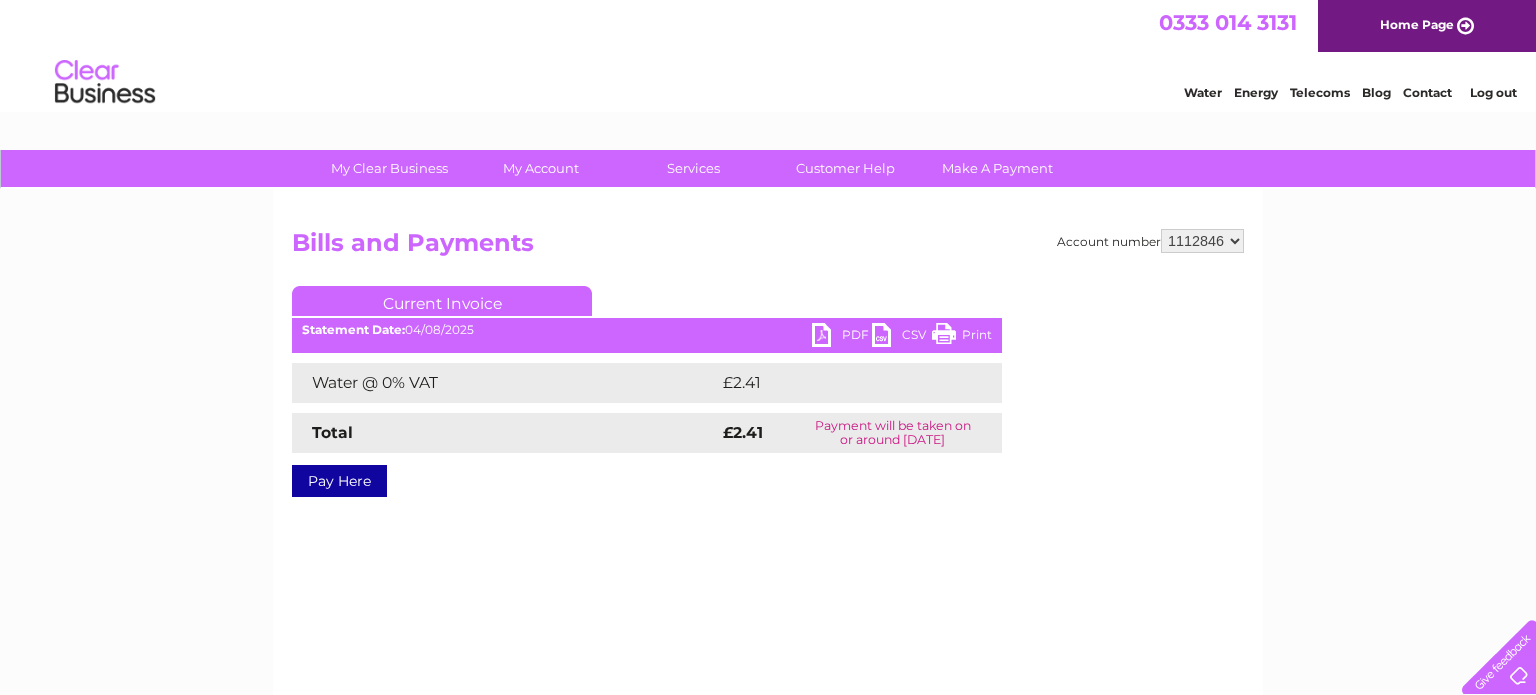 click on "923551
1087530
1087531
1087532
1112846
1112848
1128639
1144682" at bounding box center [1202, 241] 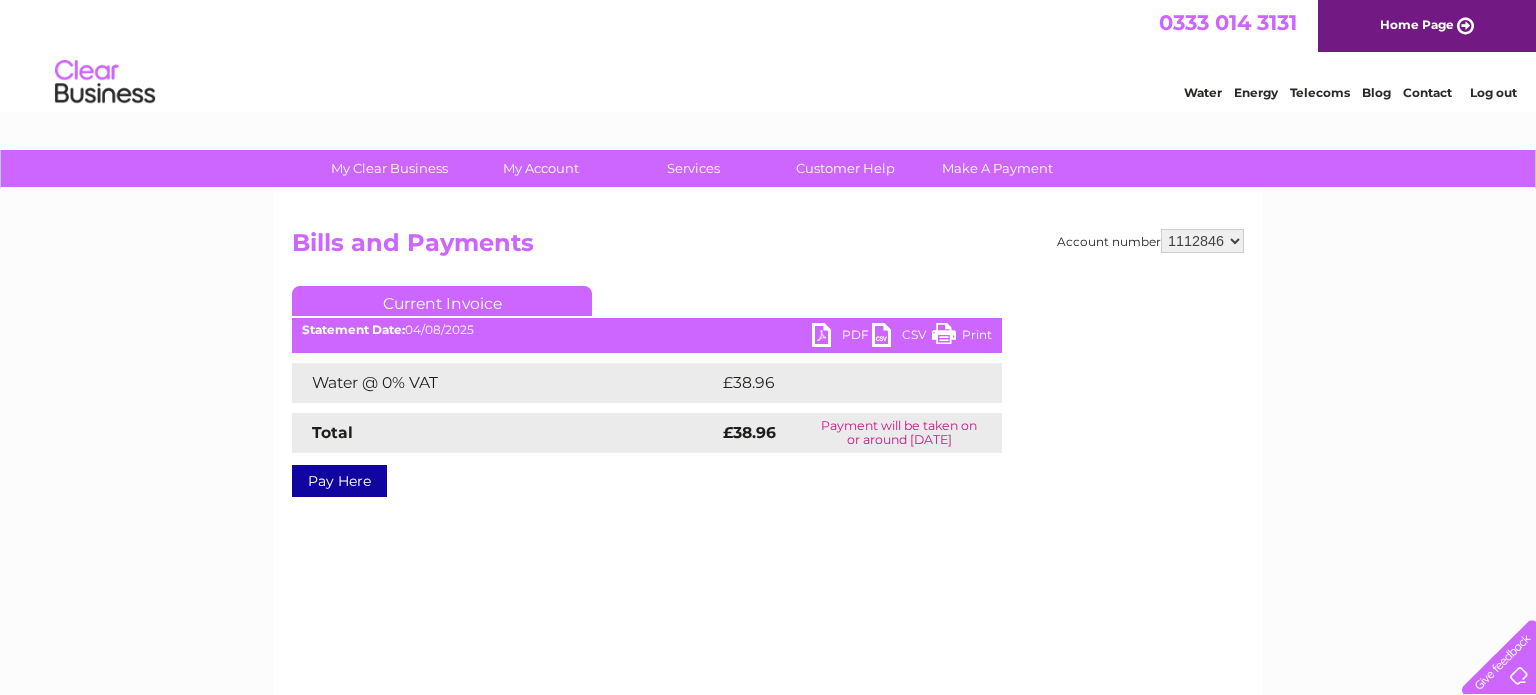 scroll, scrollTop: 0, scrollLeft: 0, axis: both 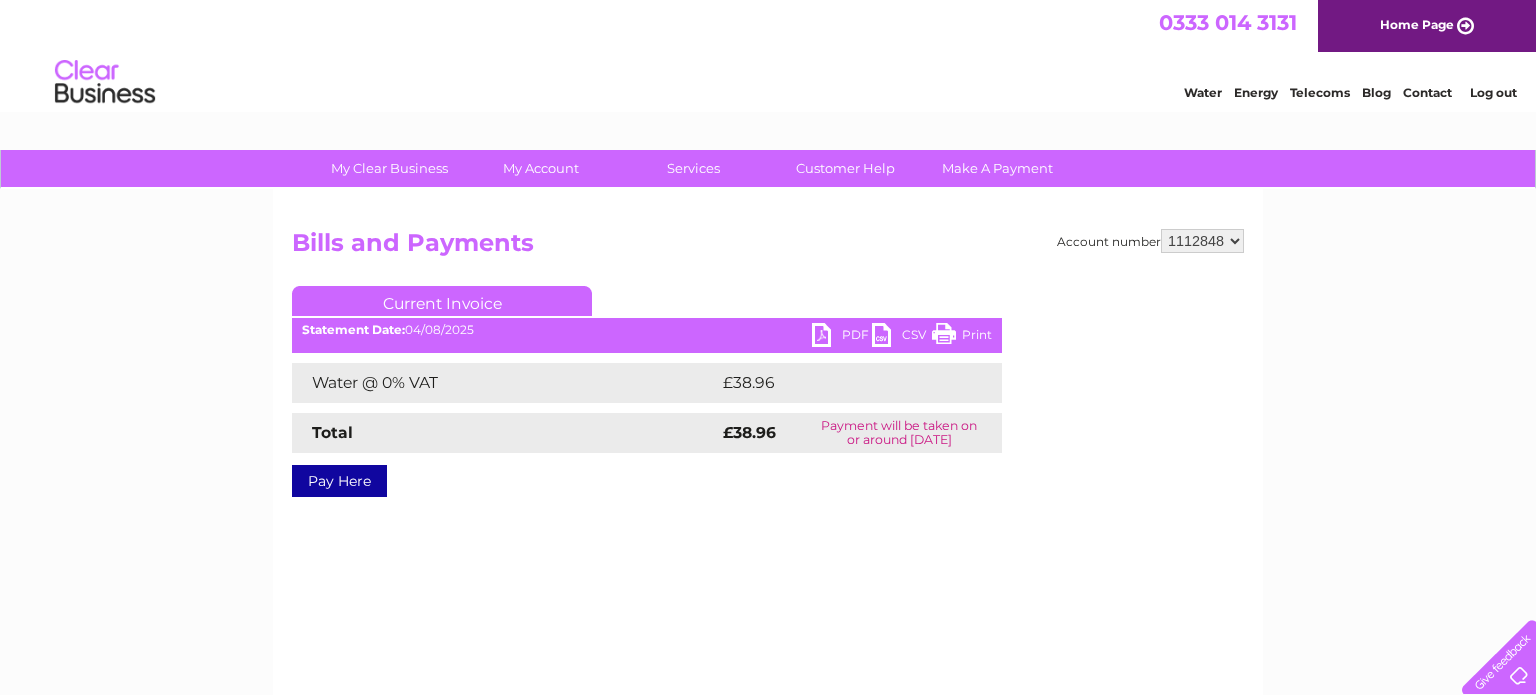 click on "923551
1087530
1087531
1087532
1112846
1112848
1128639
1144682" at bounding box center [1202, 241] 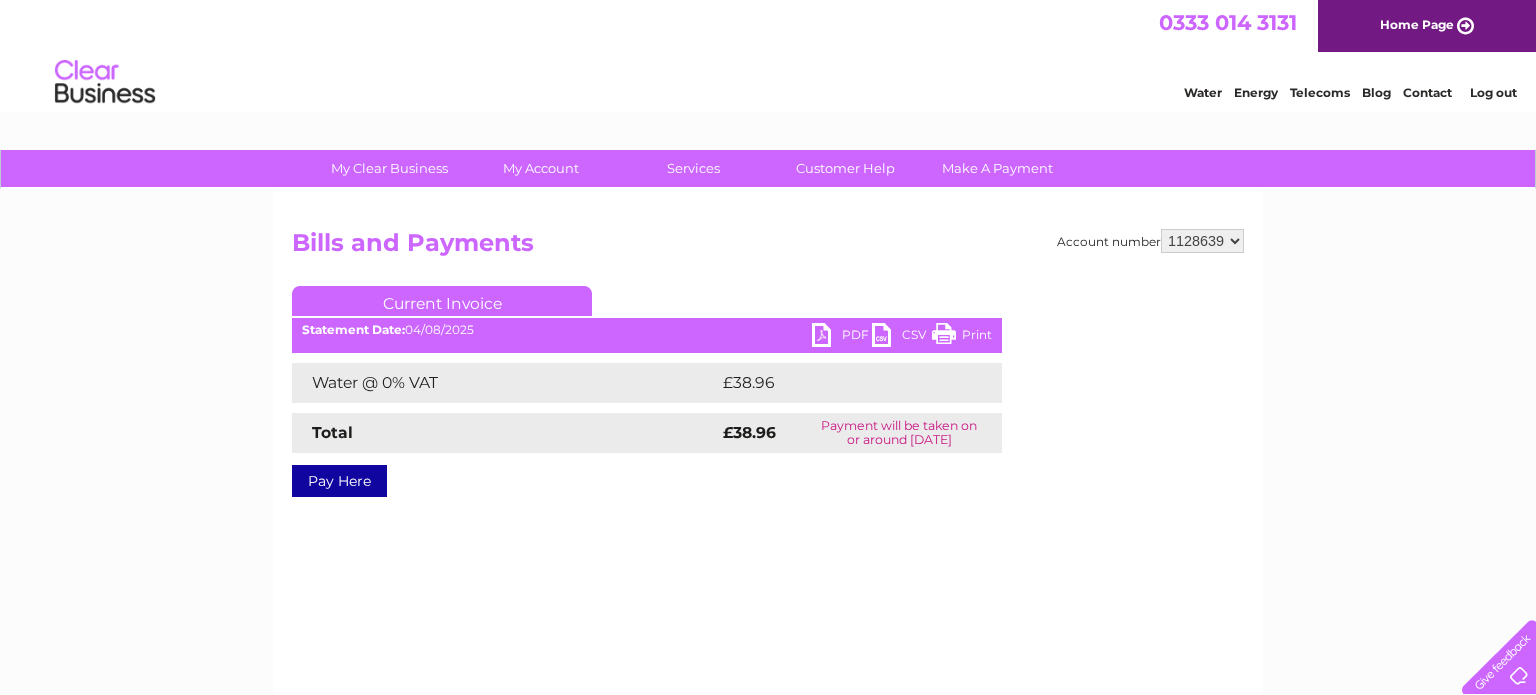 click on "923551
1087530
1087531
1087532
1112846
1112848
1128639
1144682" at bounding box center (1202, 241) 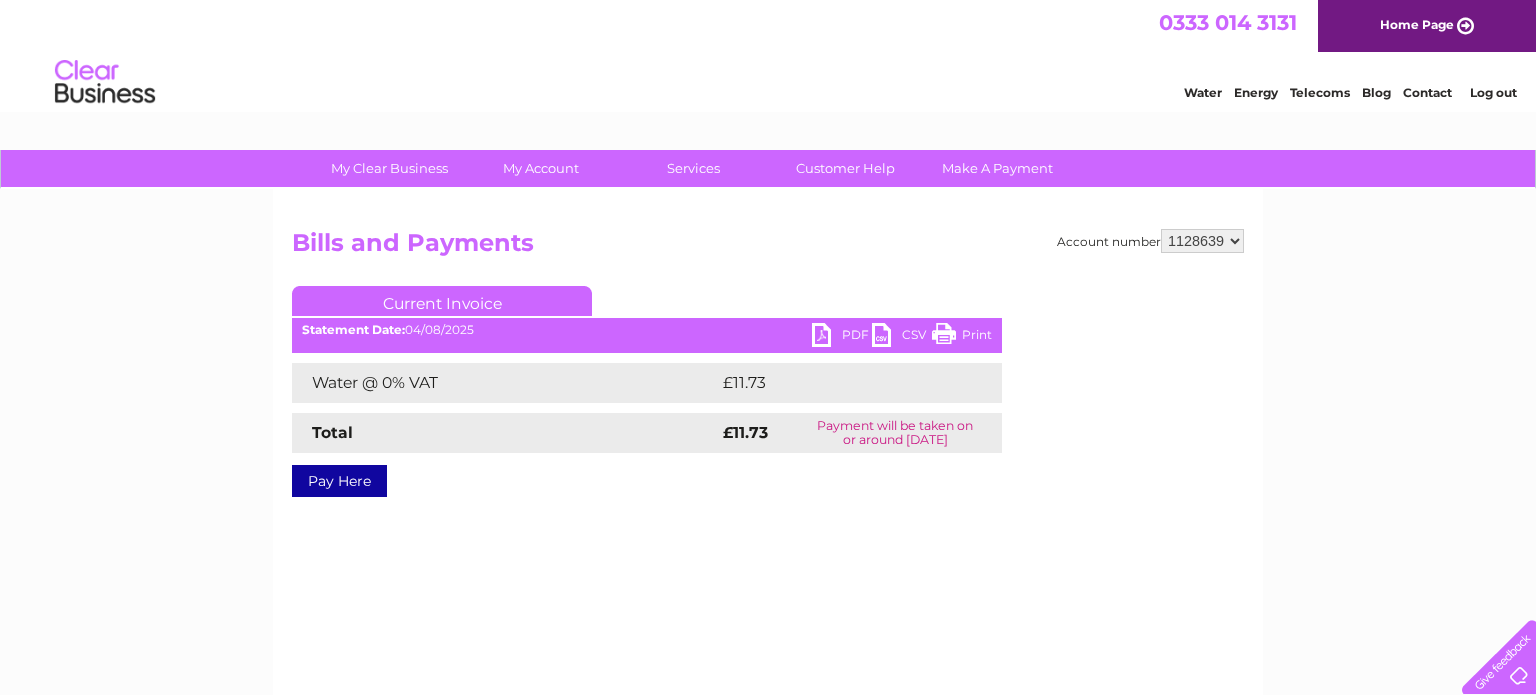 scroll, scrollTop: 0, scrollLeft: 0, axis: both 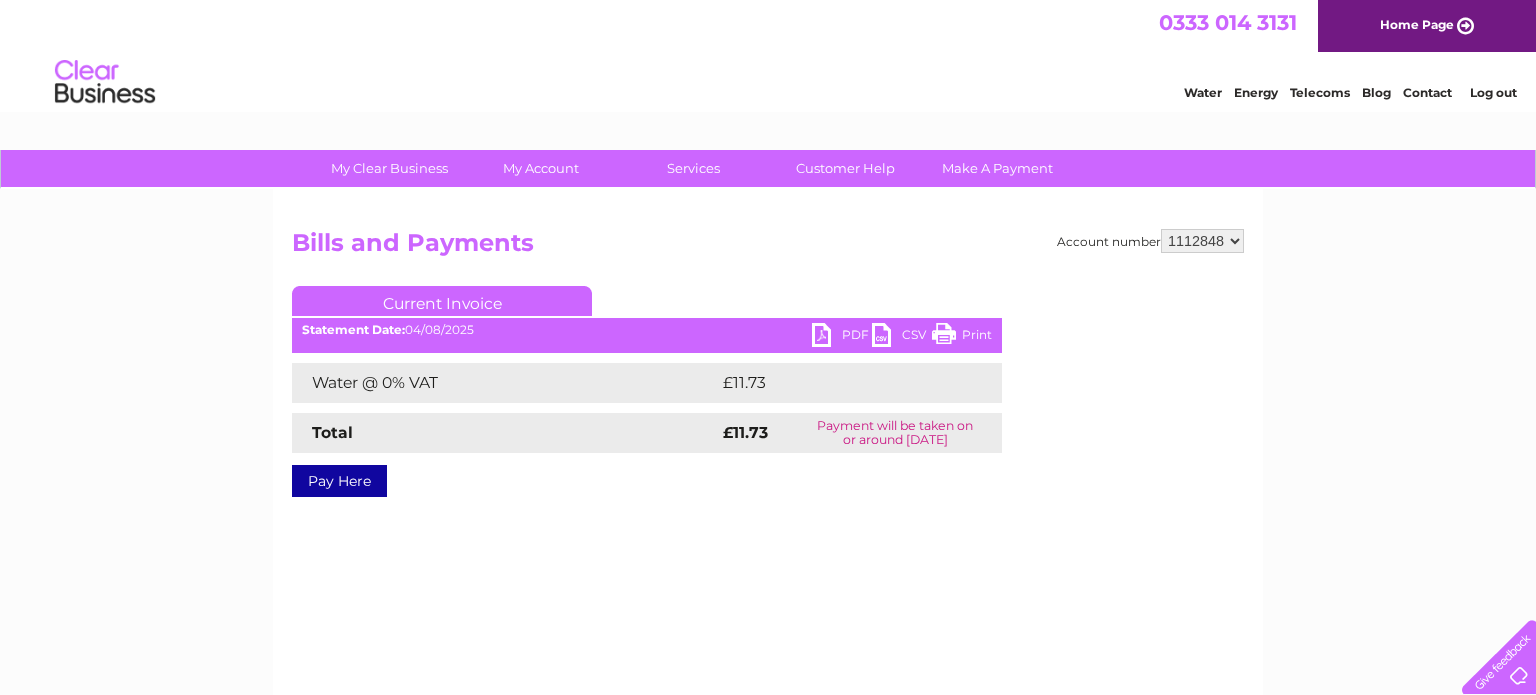 click on "923551
1087530
1087531
1087532
1112846
1112848
1128639
1144682" at bounding box center [1202, 241] 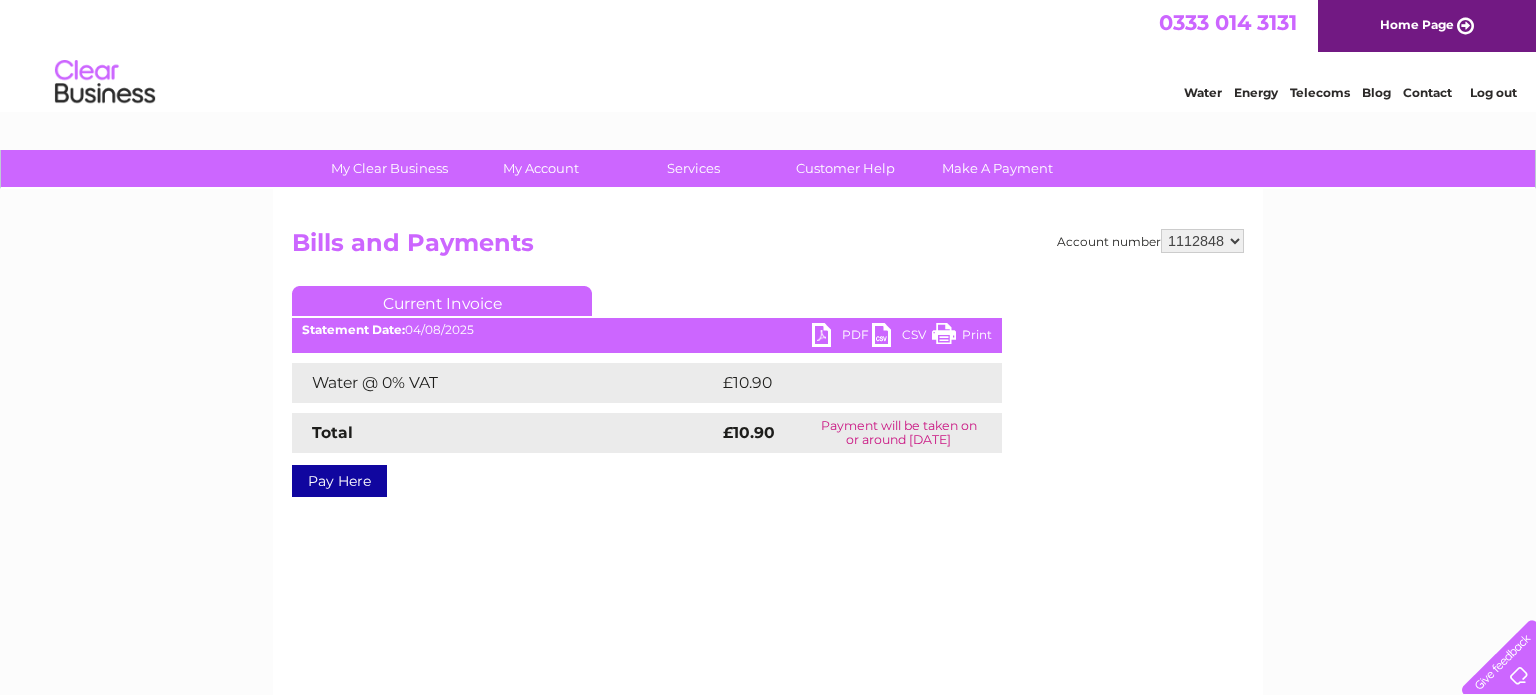 scroll, scrollTop: 0, scrollLeft: 0, axis: both 